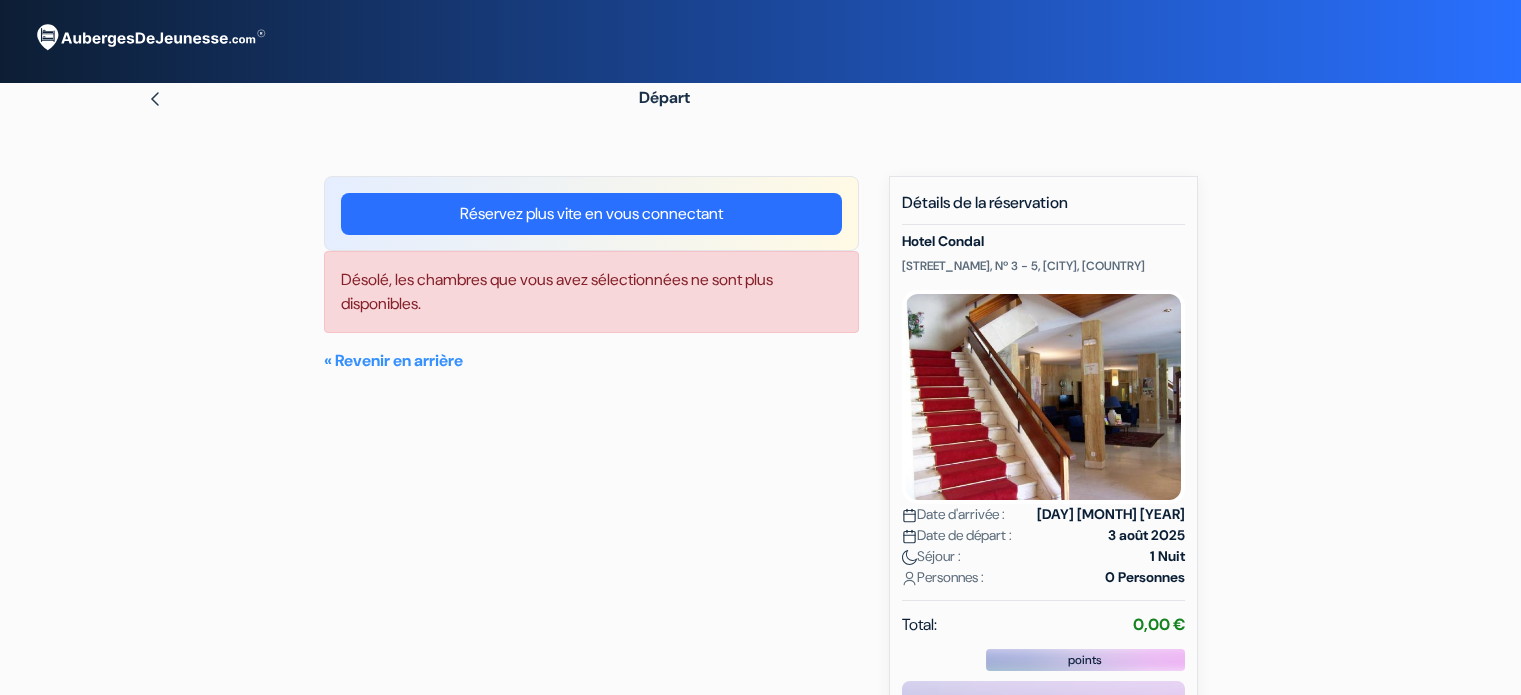 scroll, scrollTop: 0, scrollLeft: 0, axis: both 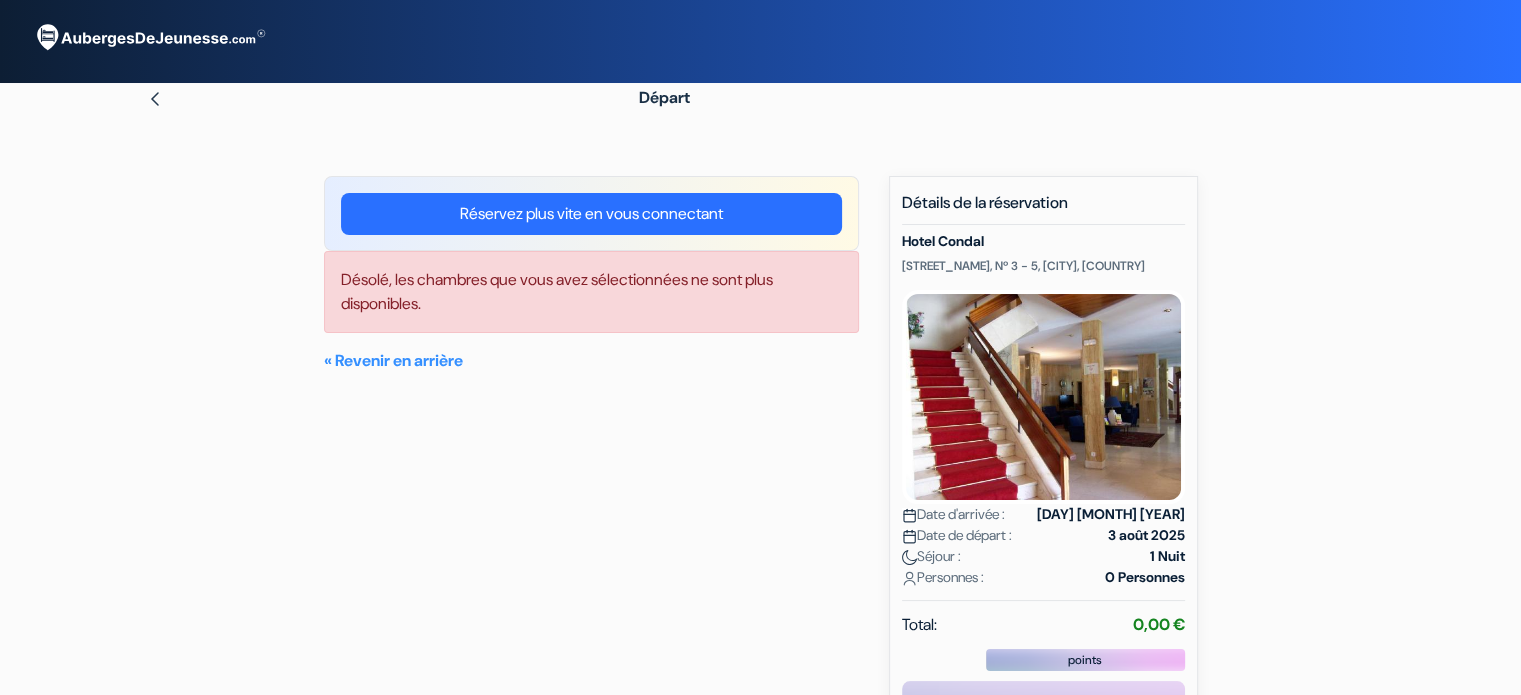 click at bounding box center [155, 99] 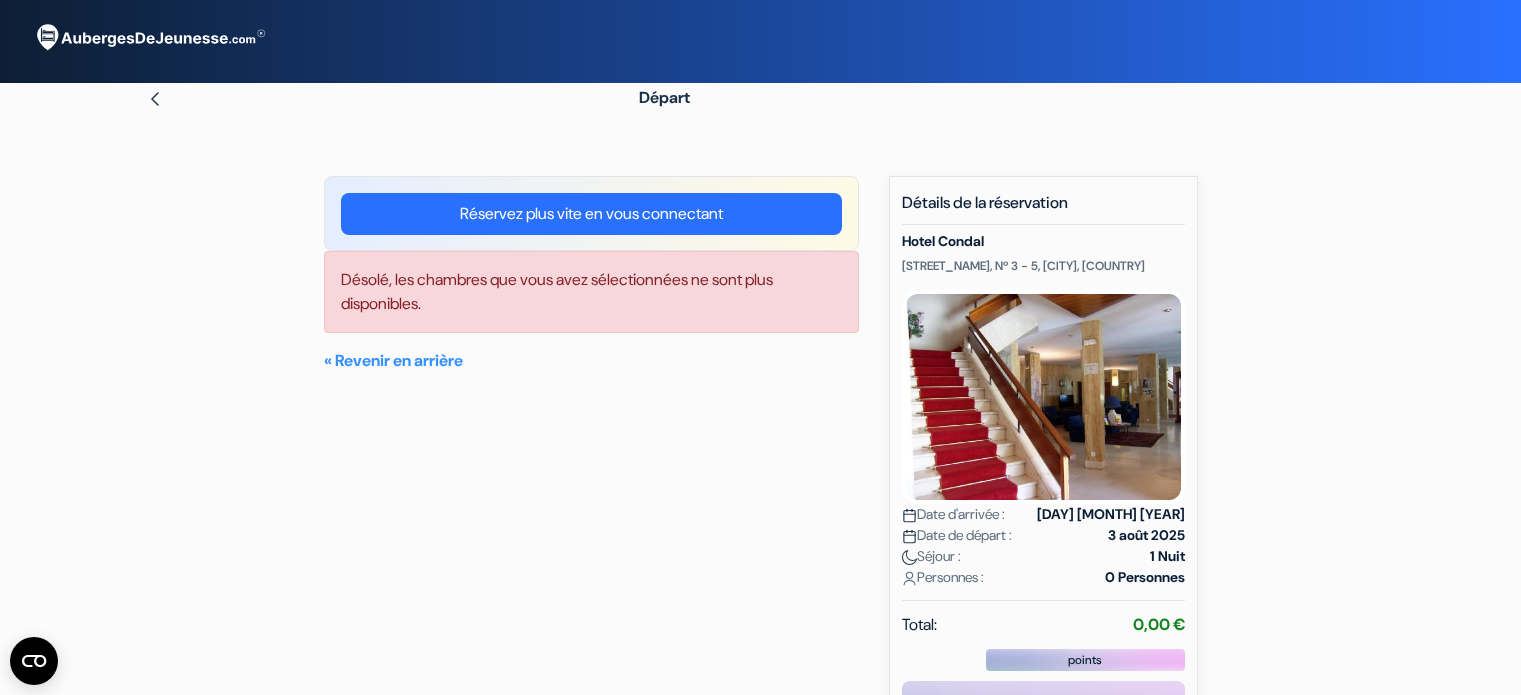 scroll, scrollTop: 0, scrollLeft: 0, axis: both 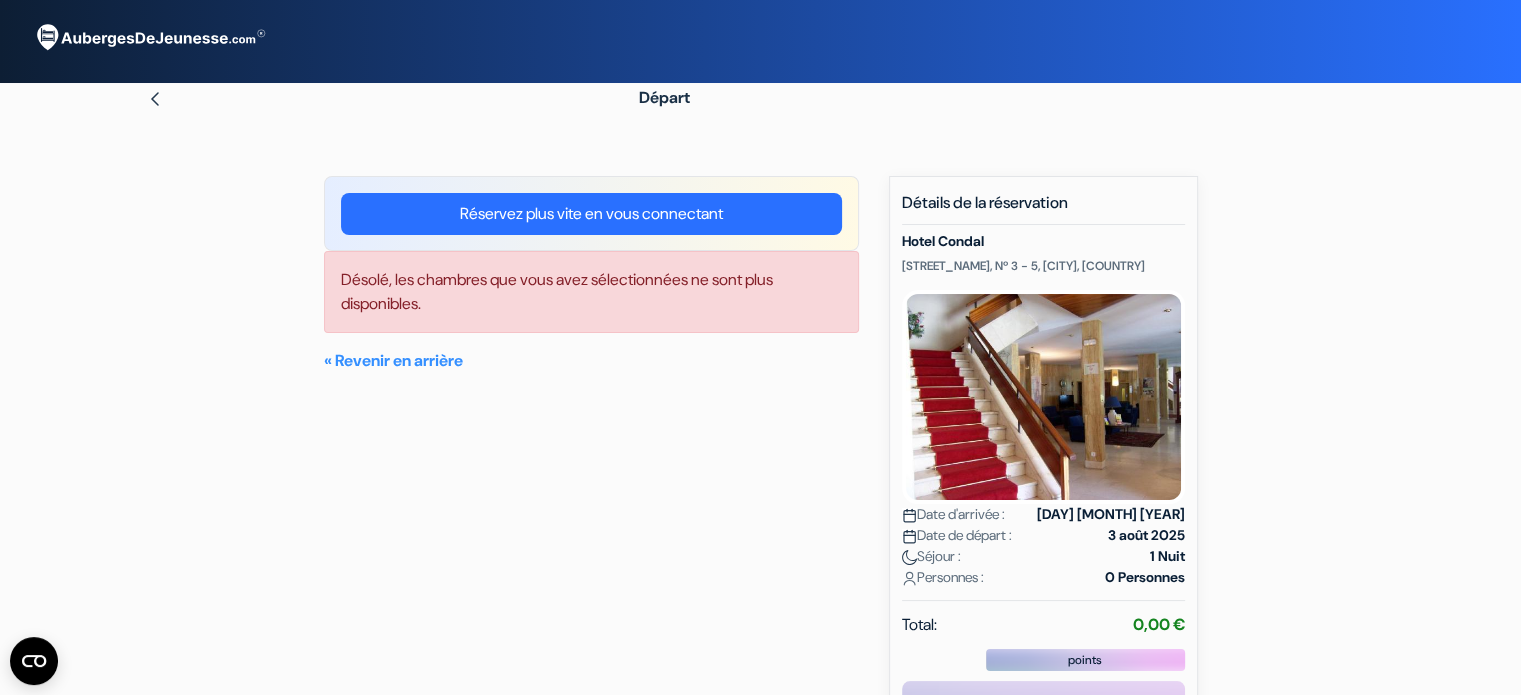 click at bounding box center (155, 99) 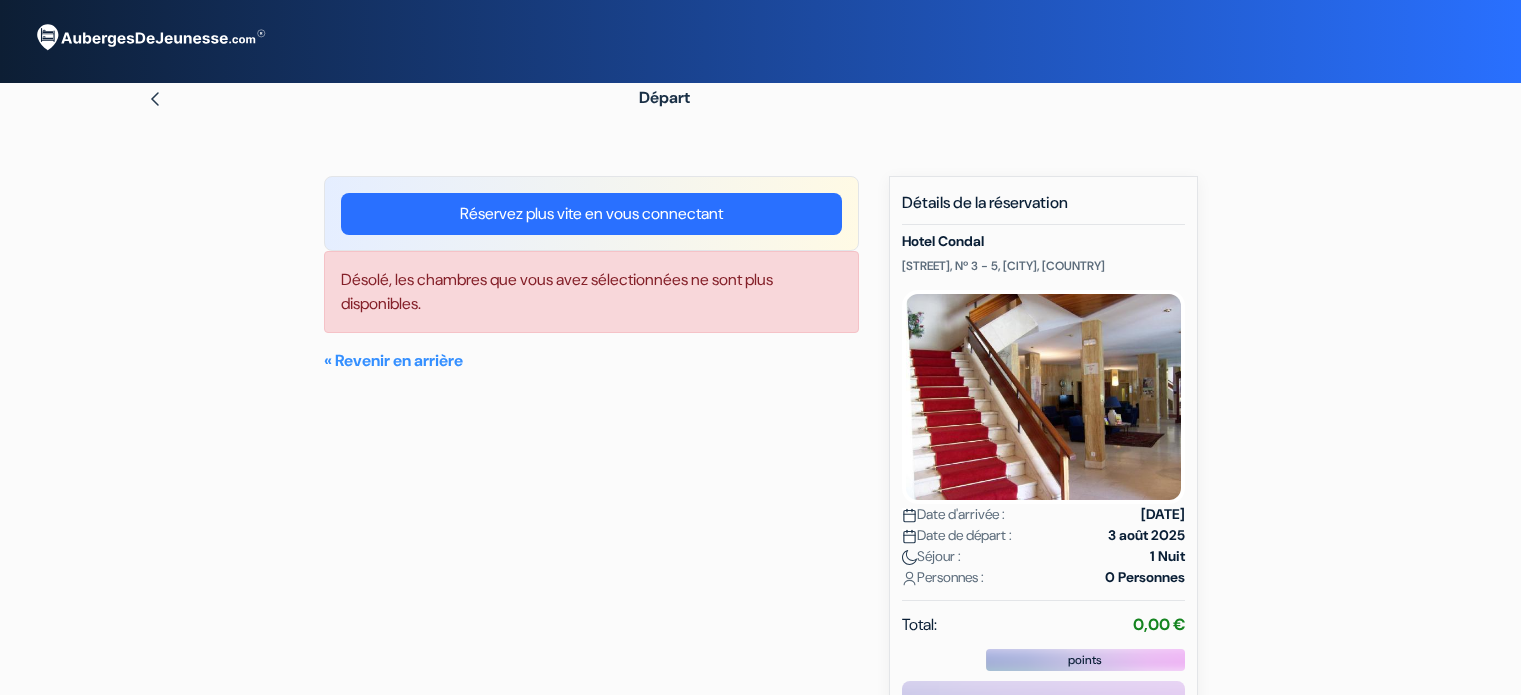 click at bounding box center (155, 99) 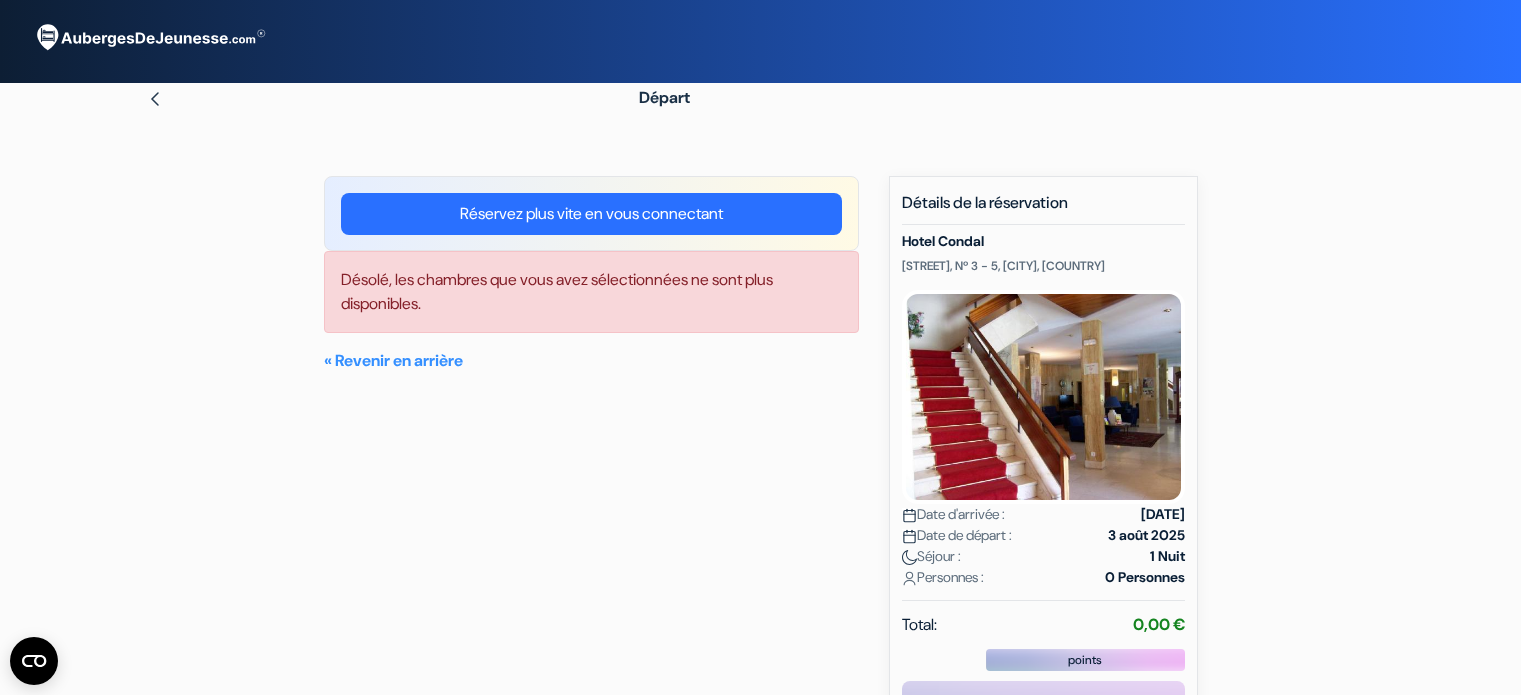 scroll, scrollTop: 0, scrollLeft: 0, axis: both 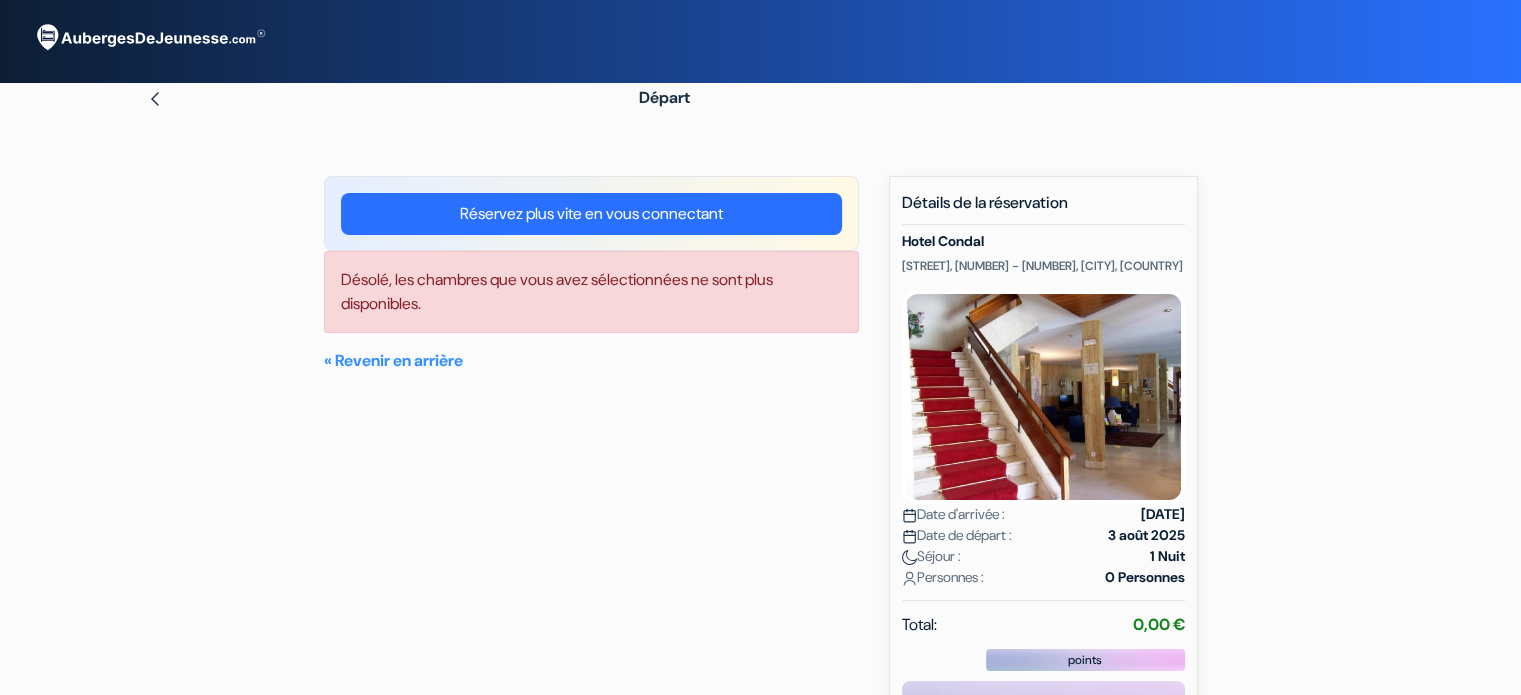 click at bounding box center (155, 99) 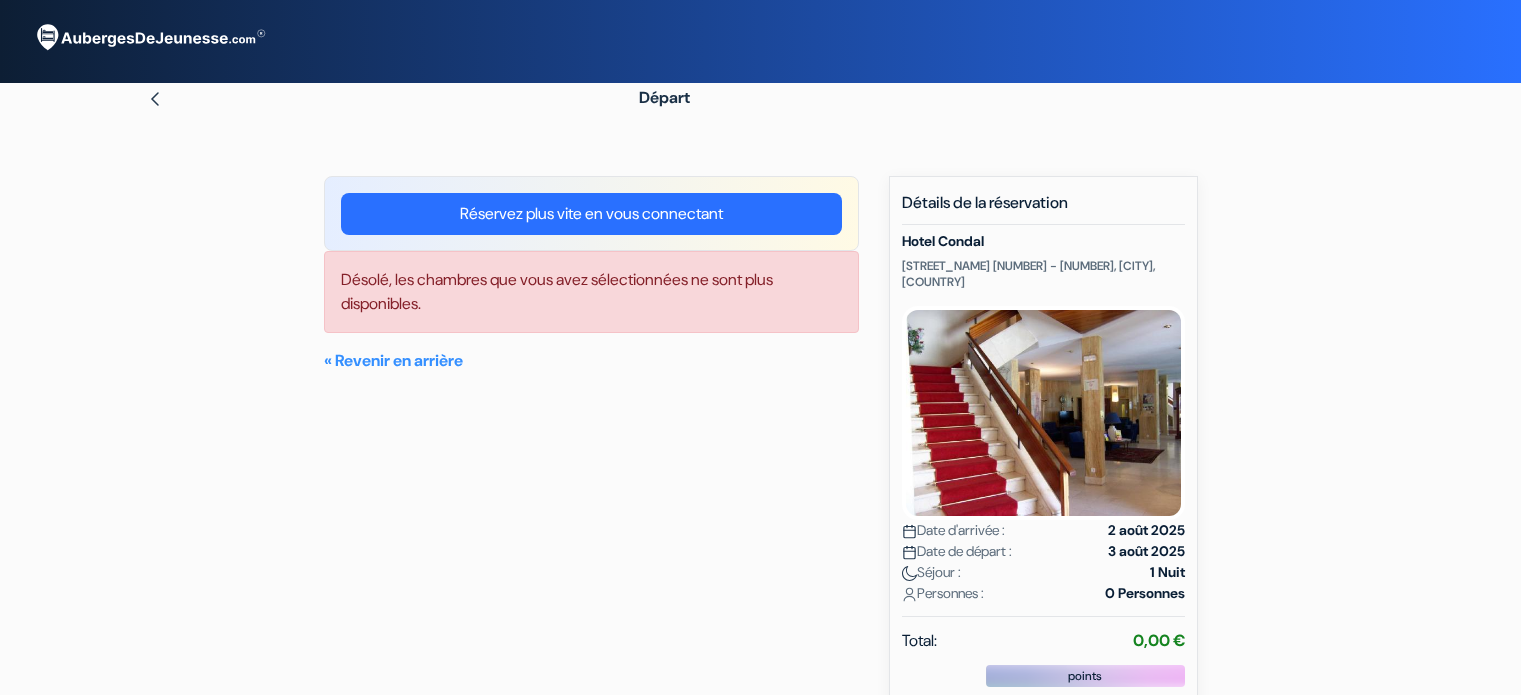 scroll, scrollTop: 0, scrollLeft: 0, axis: both 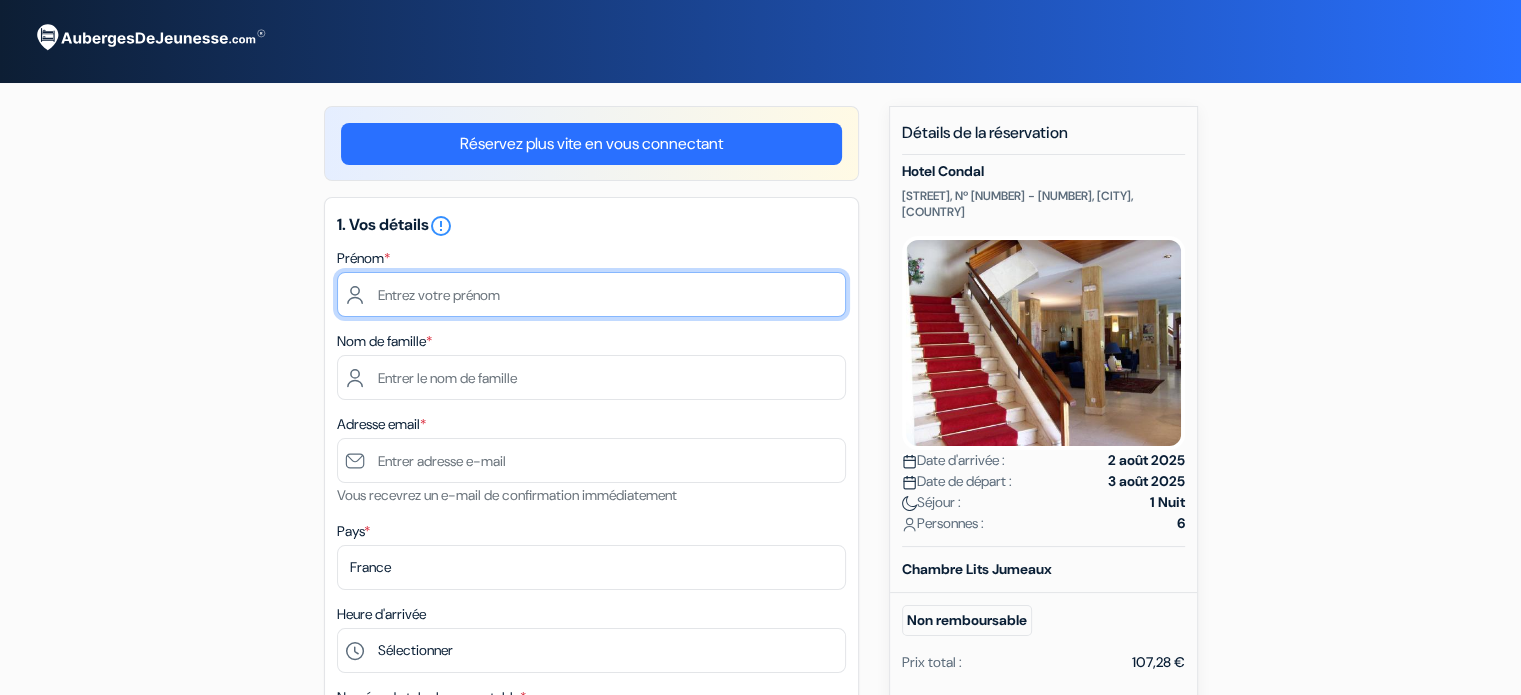 click at bounding box center (591, 294) 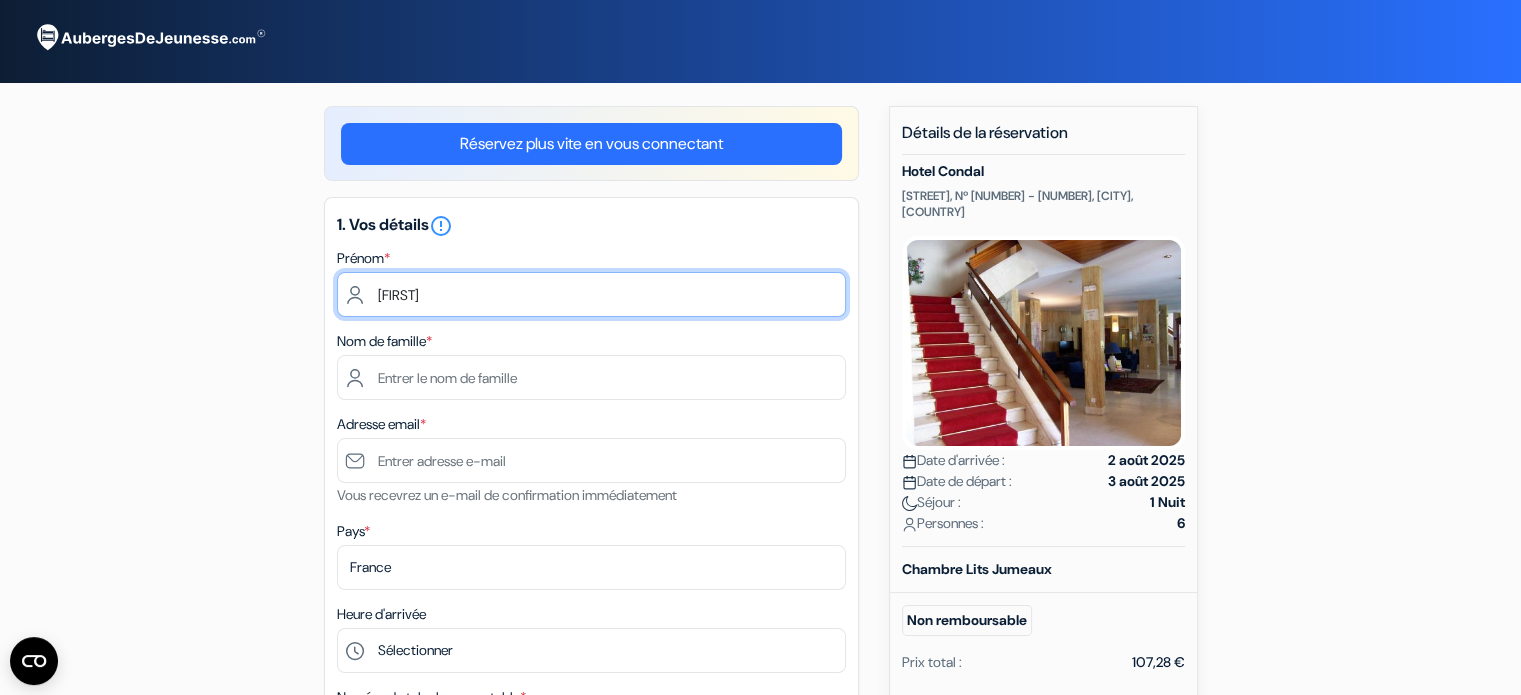 click on "[FIRST]" at bounding box center (591, 294) 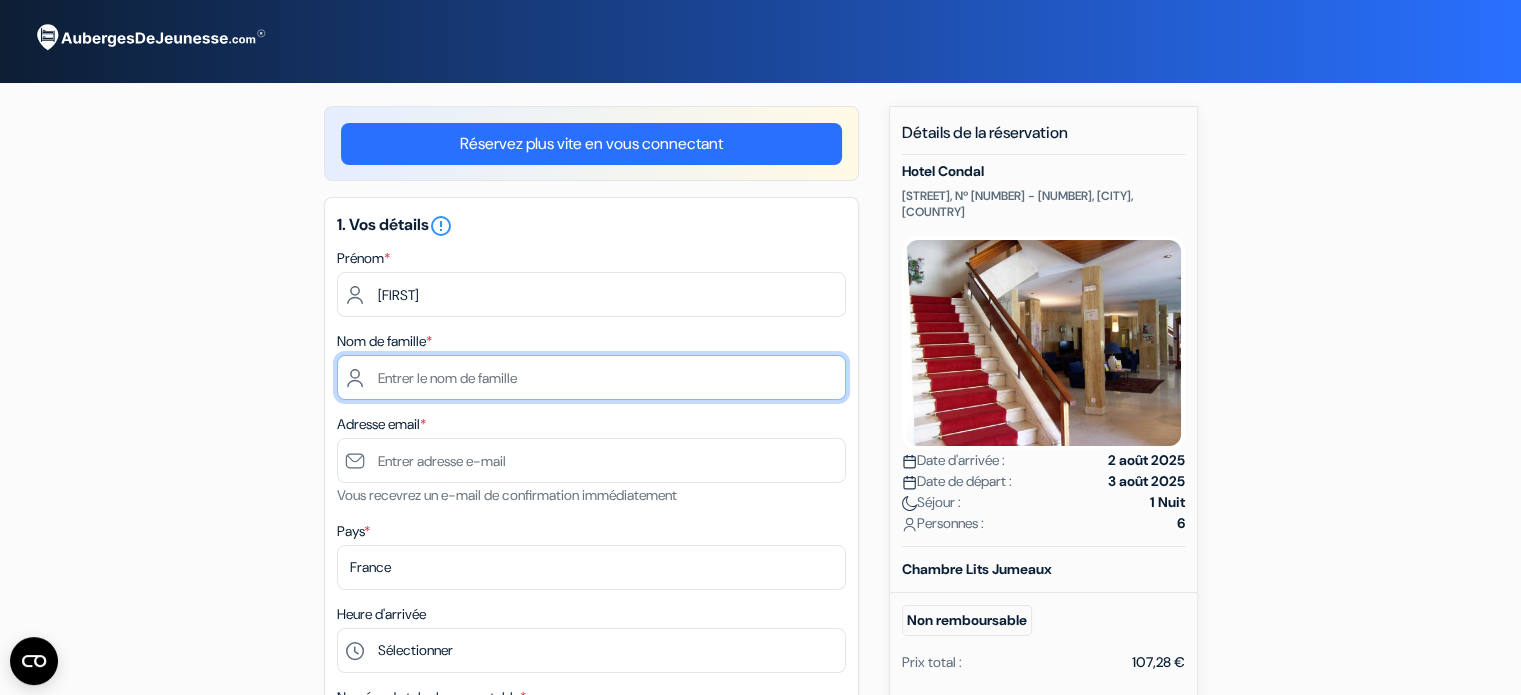 click at bounding box center (591, 377) 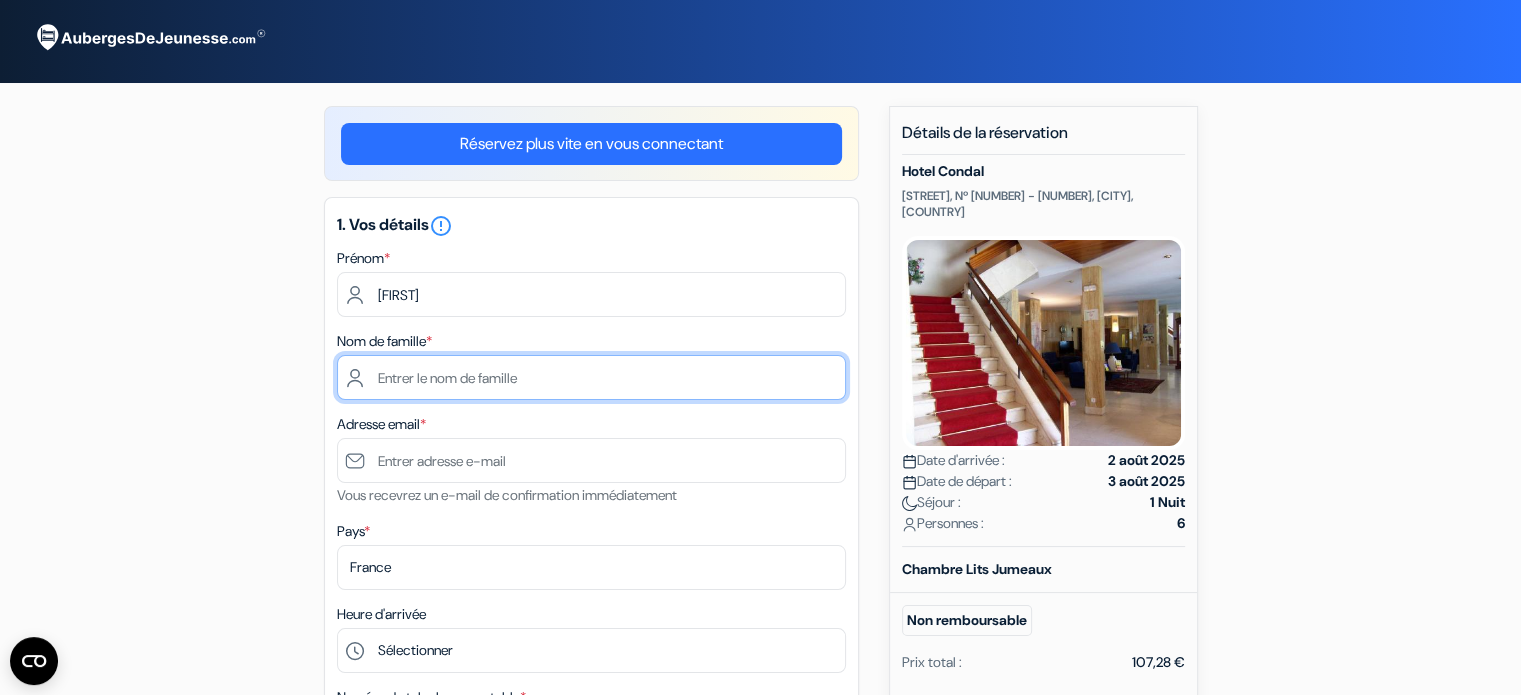 type on "[LAST]" 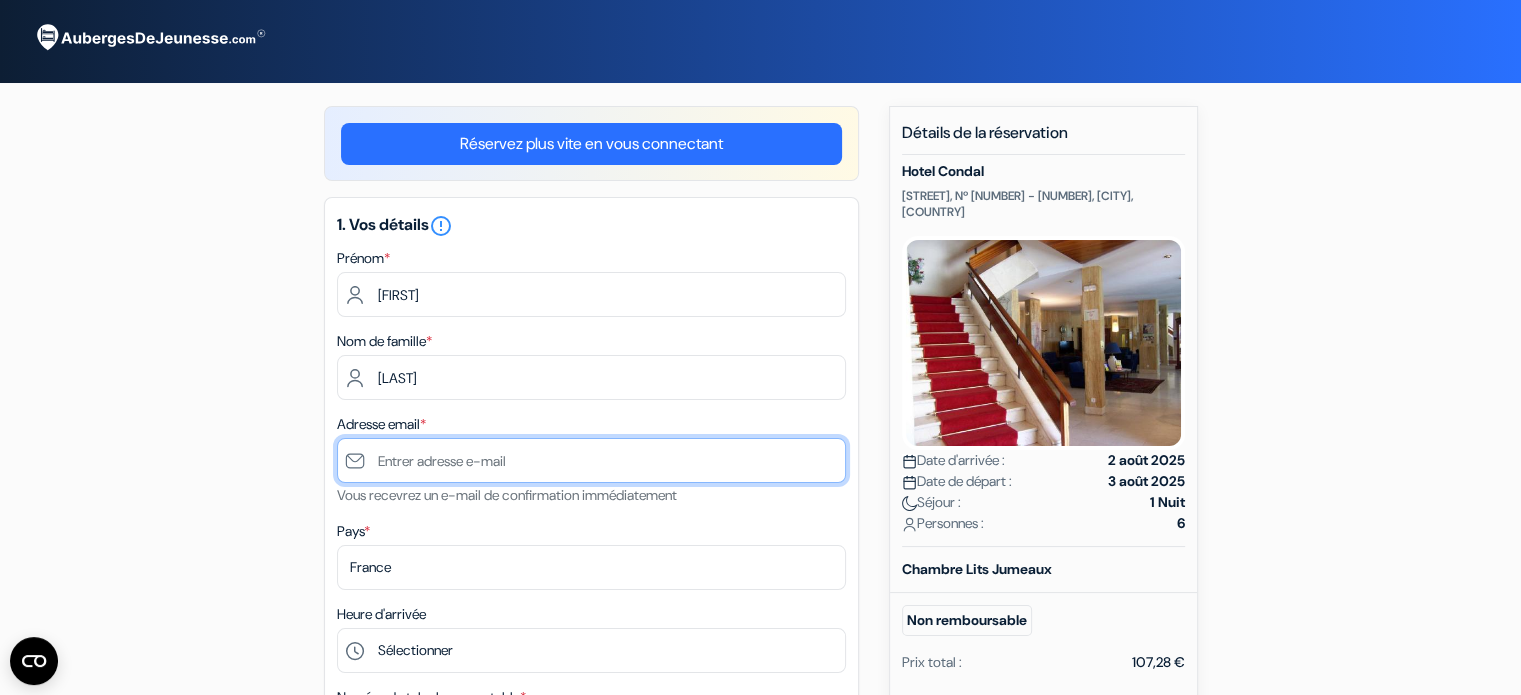 type on "[USERNAME]@[DOMAIN]" 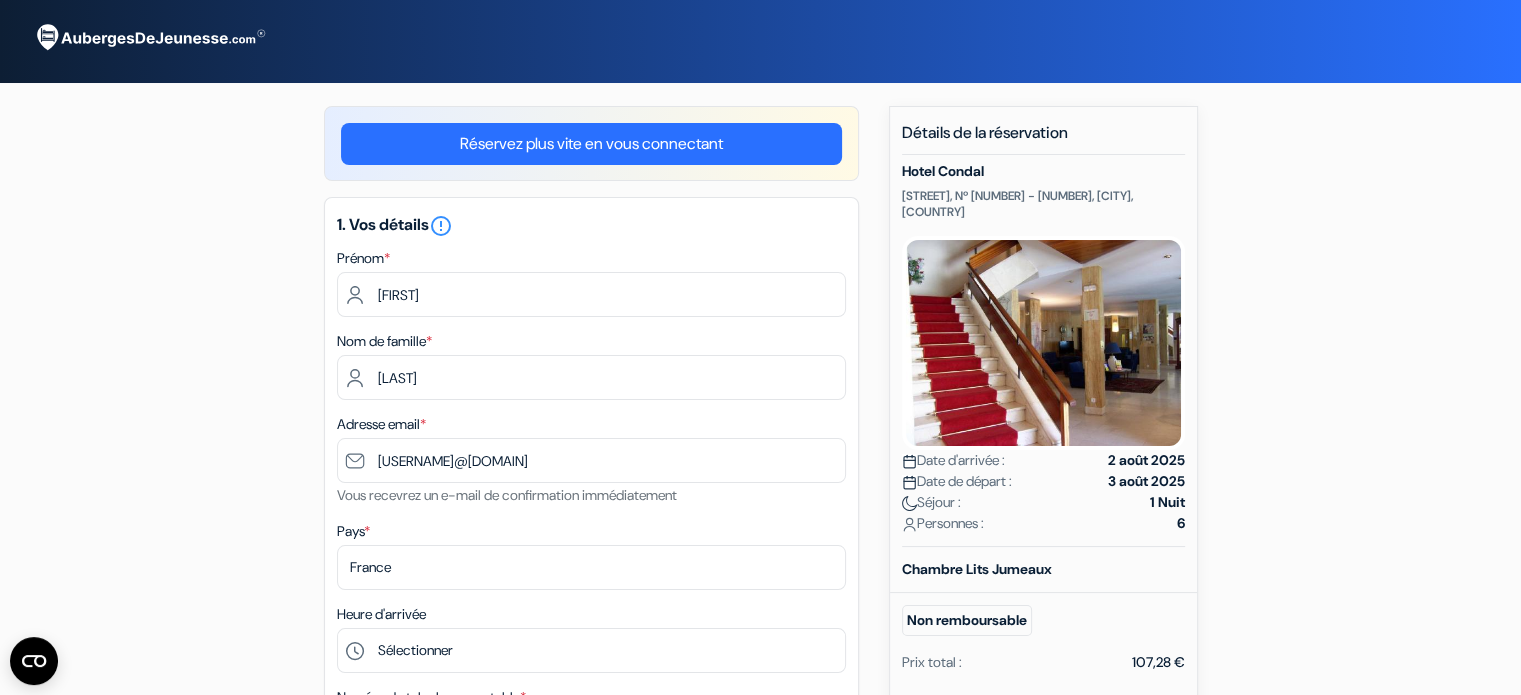 type on "[PHONE]" 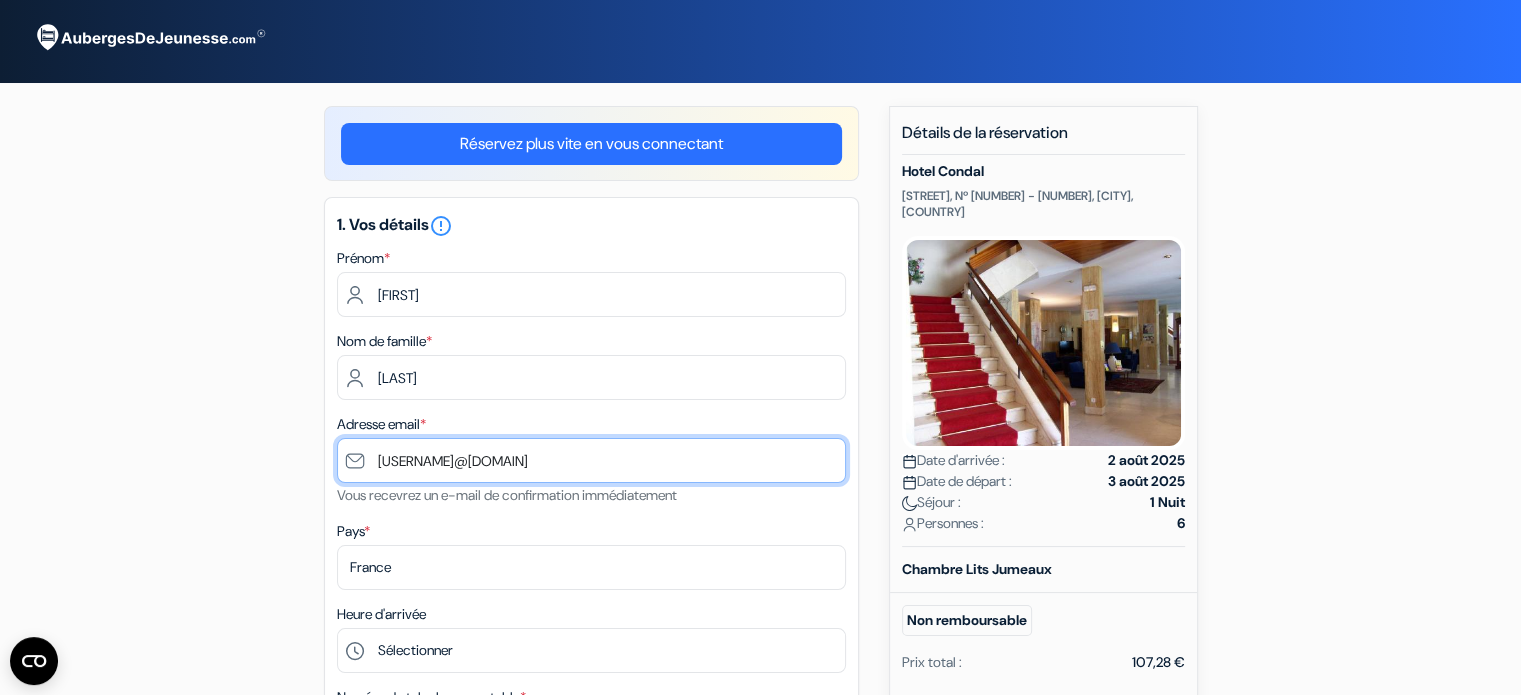 drag, startPoint x: 561, startPoint y: 462, endPoint x: 293, endPoint y: 466, distance: 268.02985 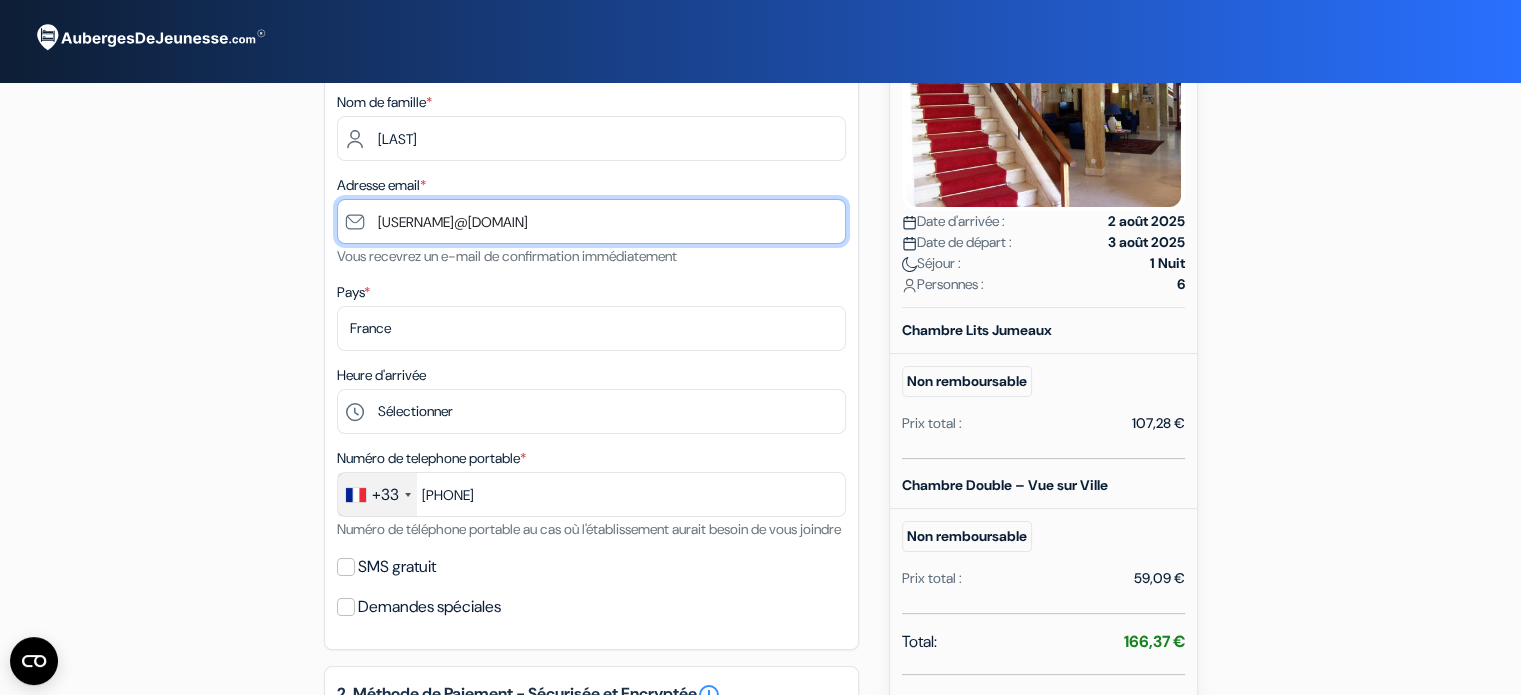 scroll, scrollTop: 240, scrollLeft: 0, axis: vertical 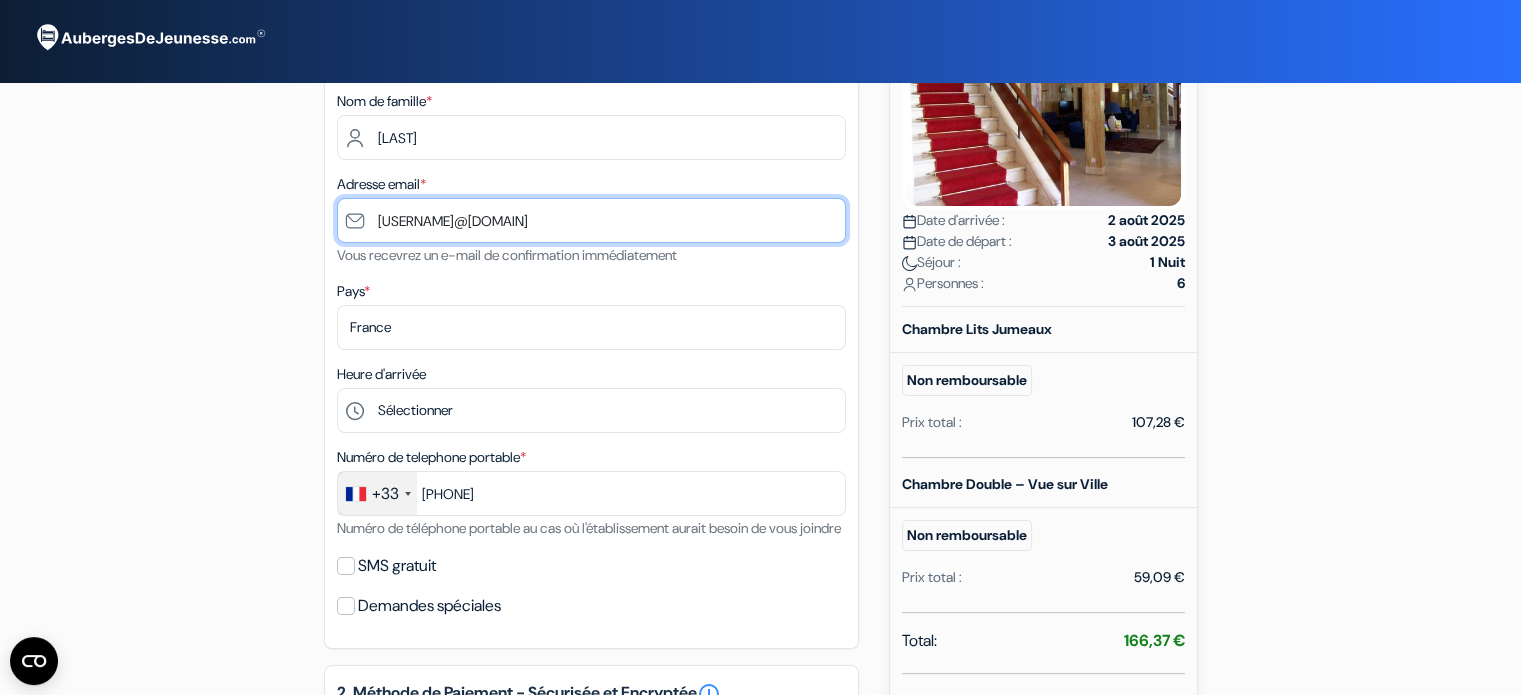type on "[USERNAME]@[DOMAIN]" 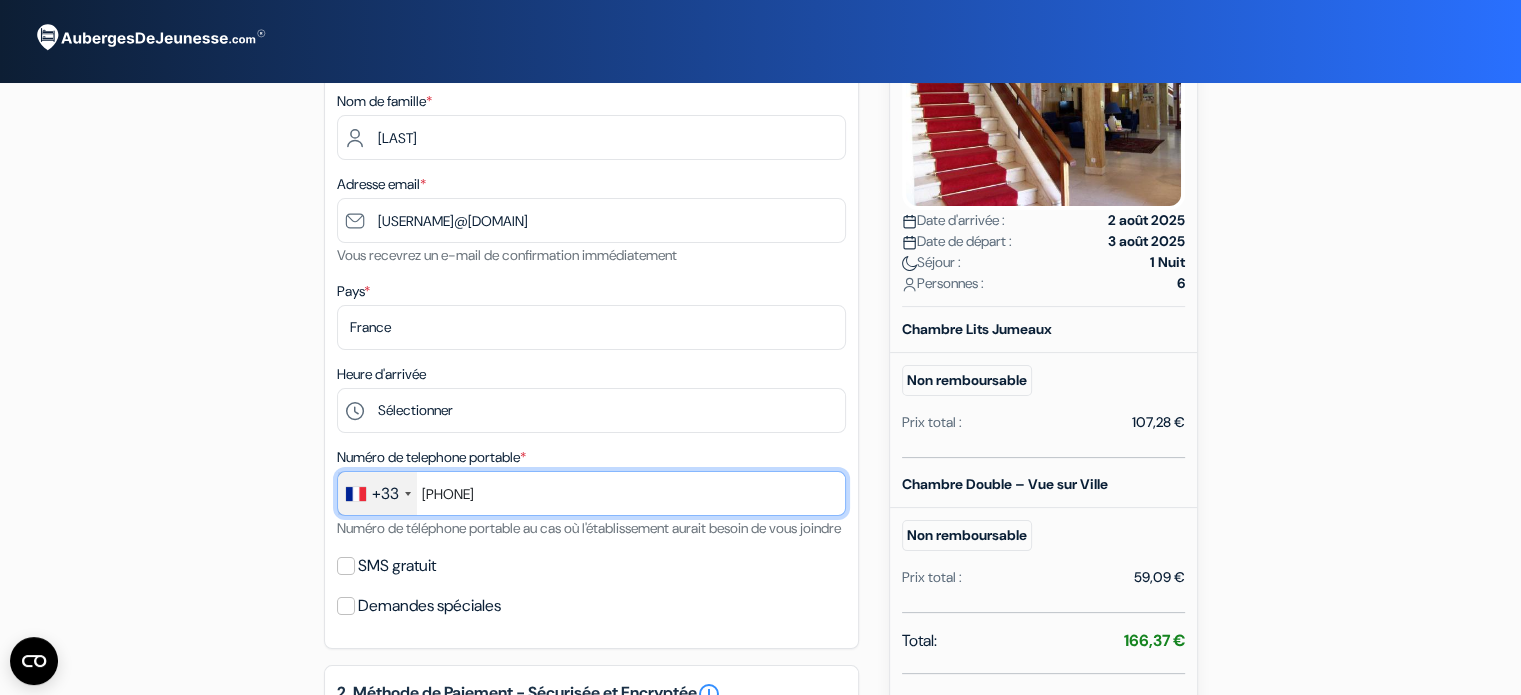 click on "[PHONE]" at bounding box center (591, 493) 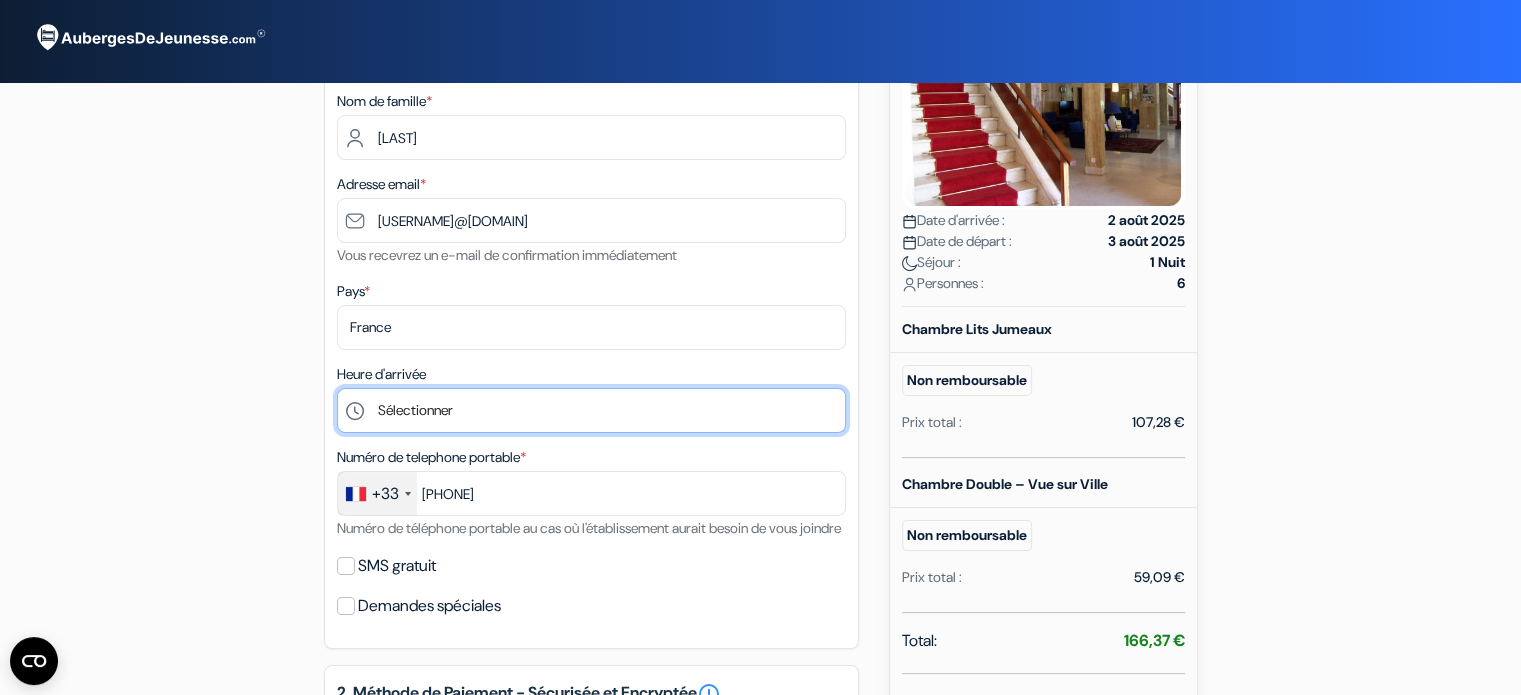 click on "Sélectionner
14:00
15:00
16:00
17:00
18:00
19:00
20:00
21:00
22:00
23:00
0:00" at bounding box center [591, 410] 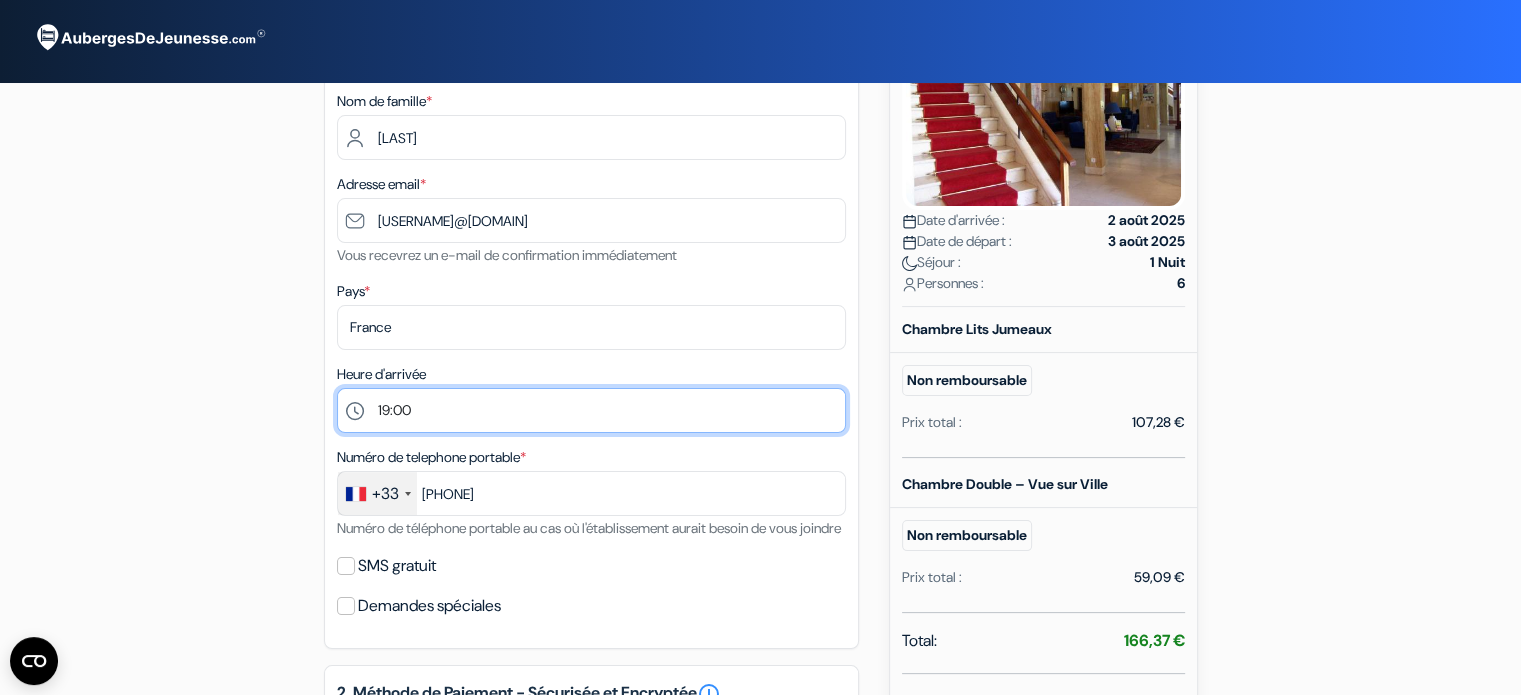 click on "Sélectionner
14:00
15:00
16:00
17:00
18:00
19:00
20:00
21:00
22:00
23:00
0:00" at bounding box center [591, 410] 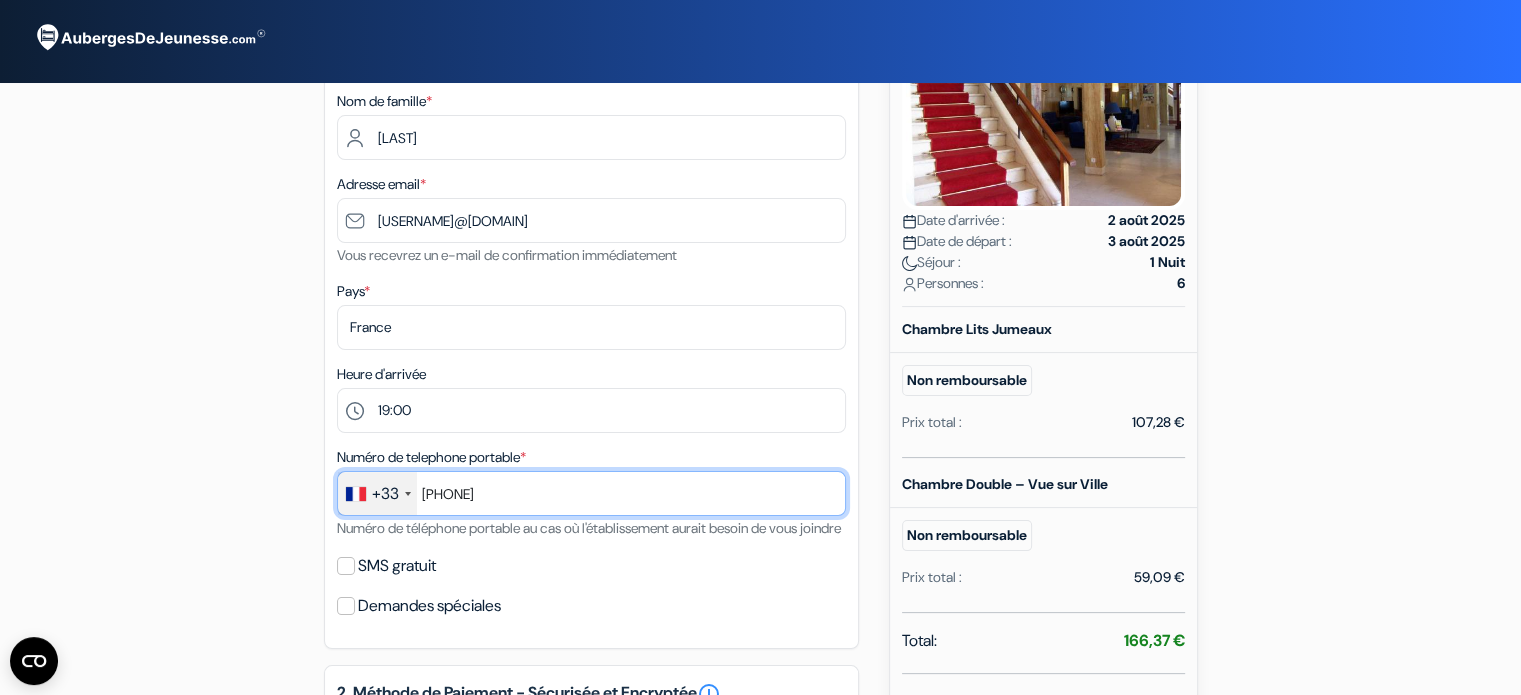 click on "[PHONE]" at bounding box center [591, 493] 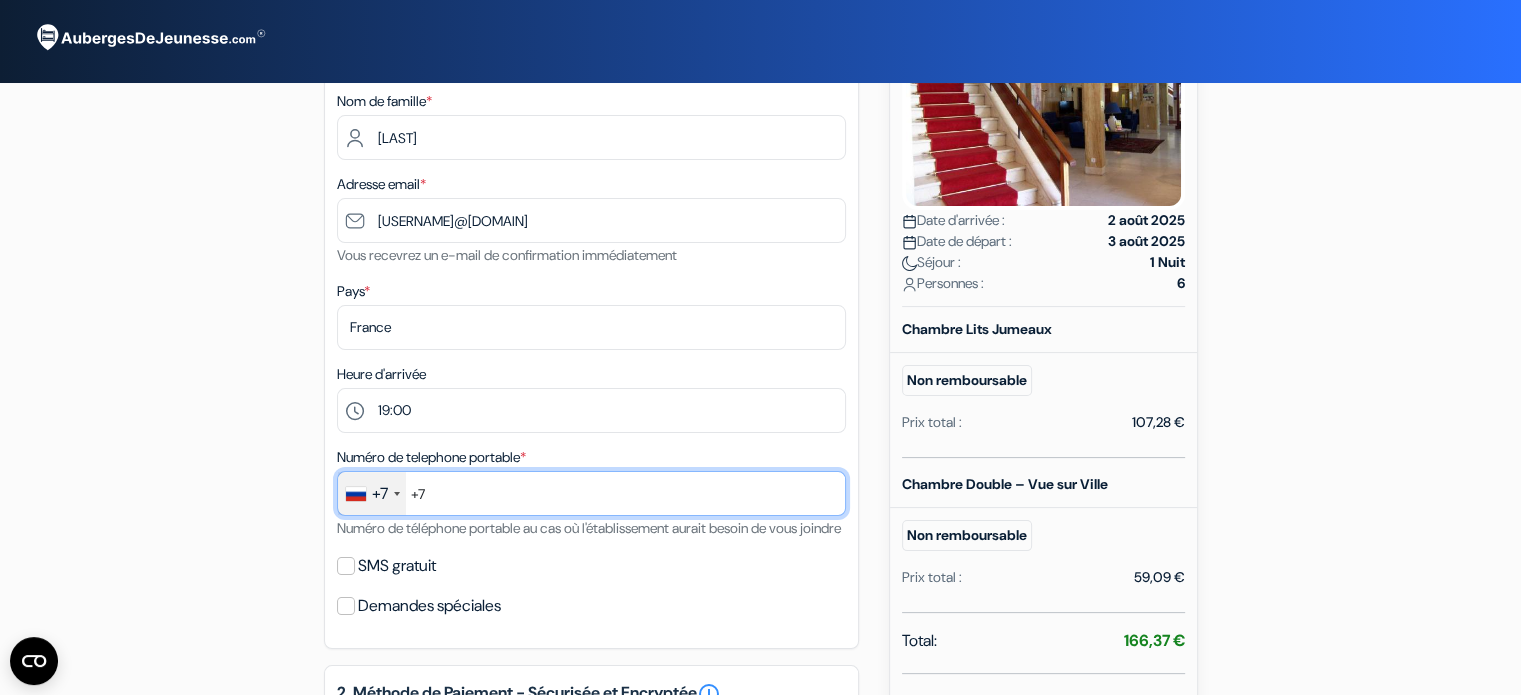 type on "+" 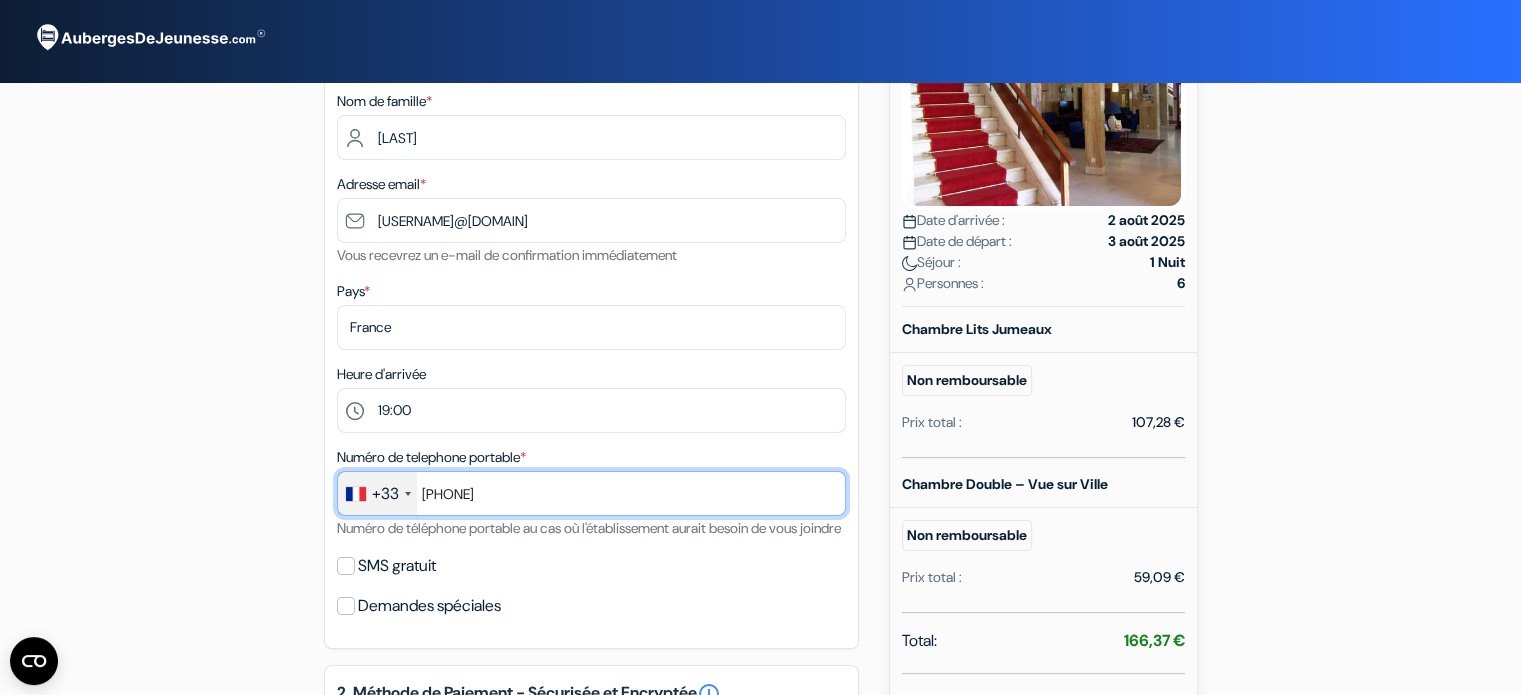 type on "[PHONE]" 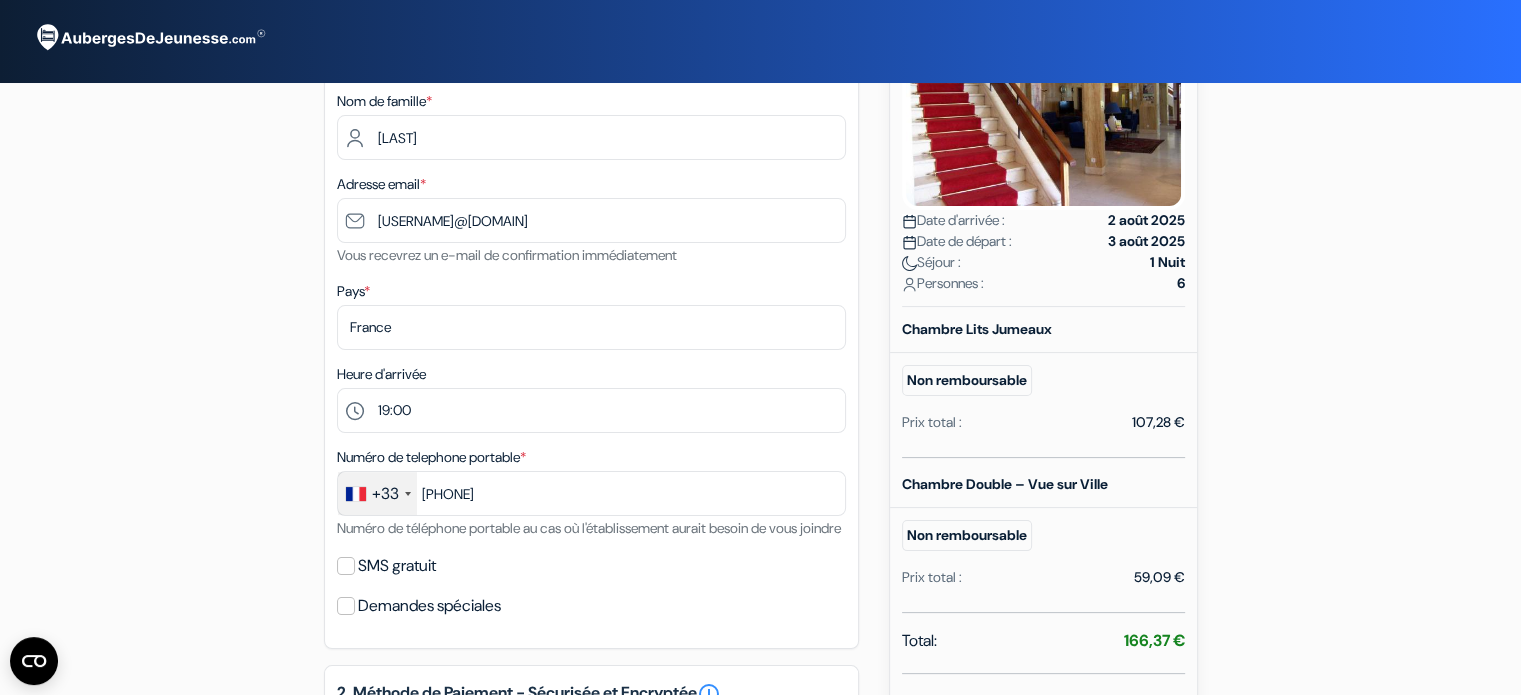 drag, startPoint x: 610, startPoint y: 593, endPoint x: 596, endPoint y: 599, distance: 15.231546 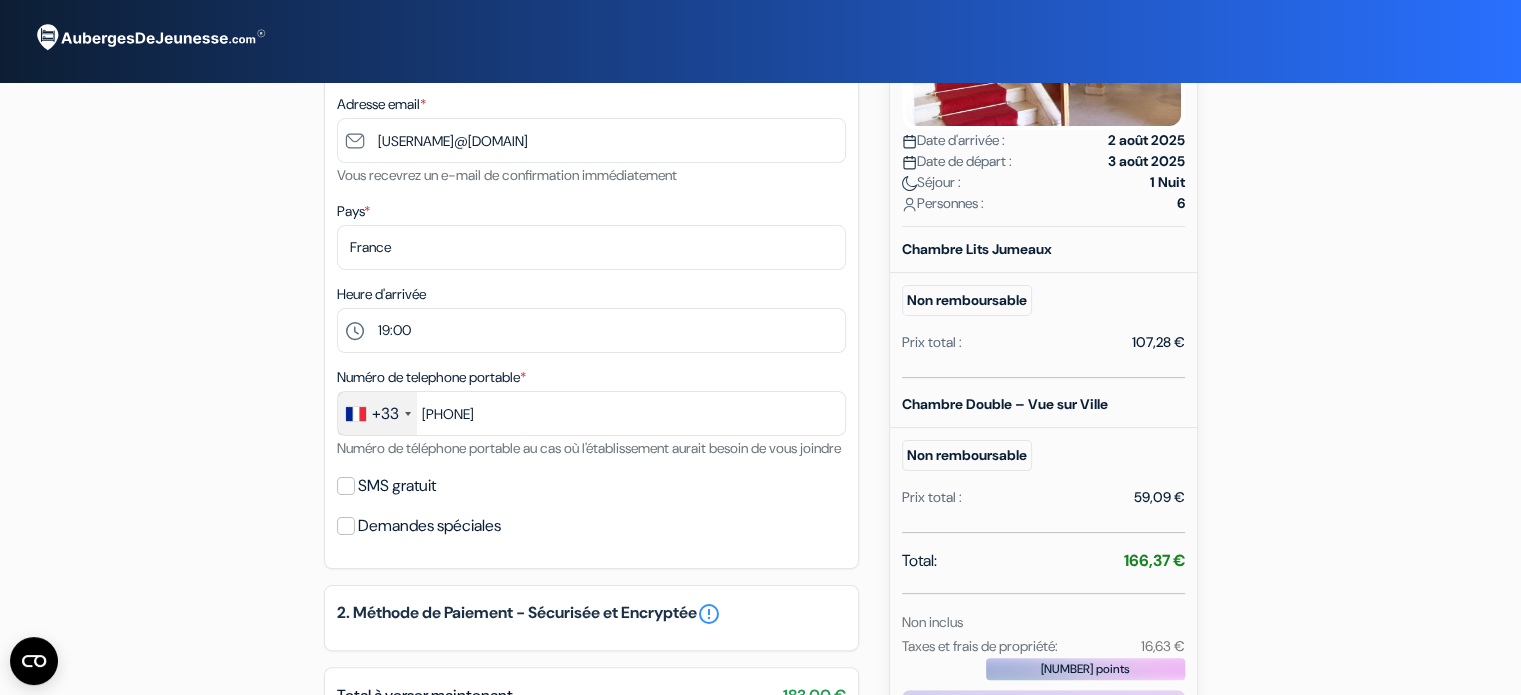 scroll, scrollTop: 322, scrollLeft: 0, axis: vertical 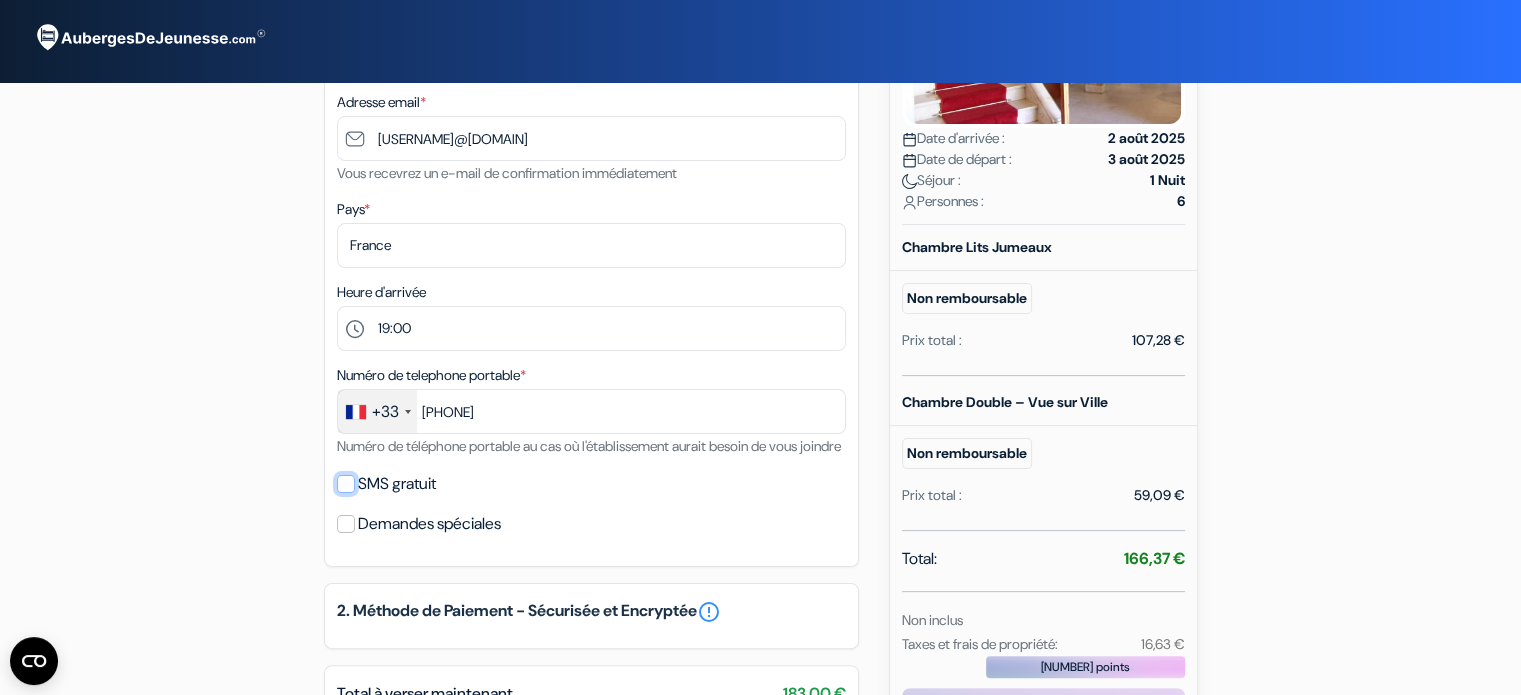 click on "SMS gratuit" at bounding box center (346, 484) 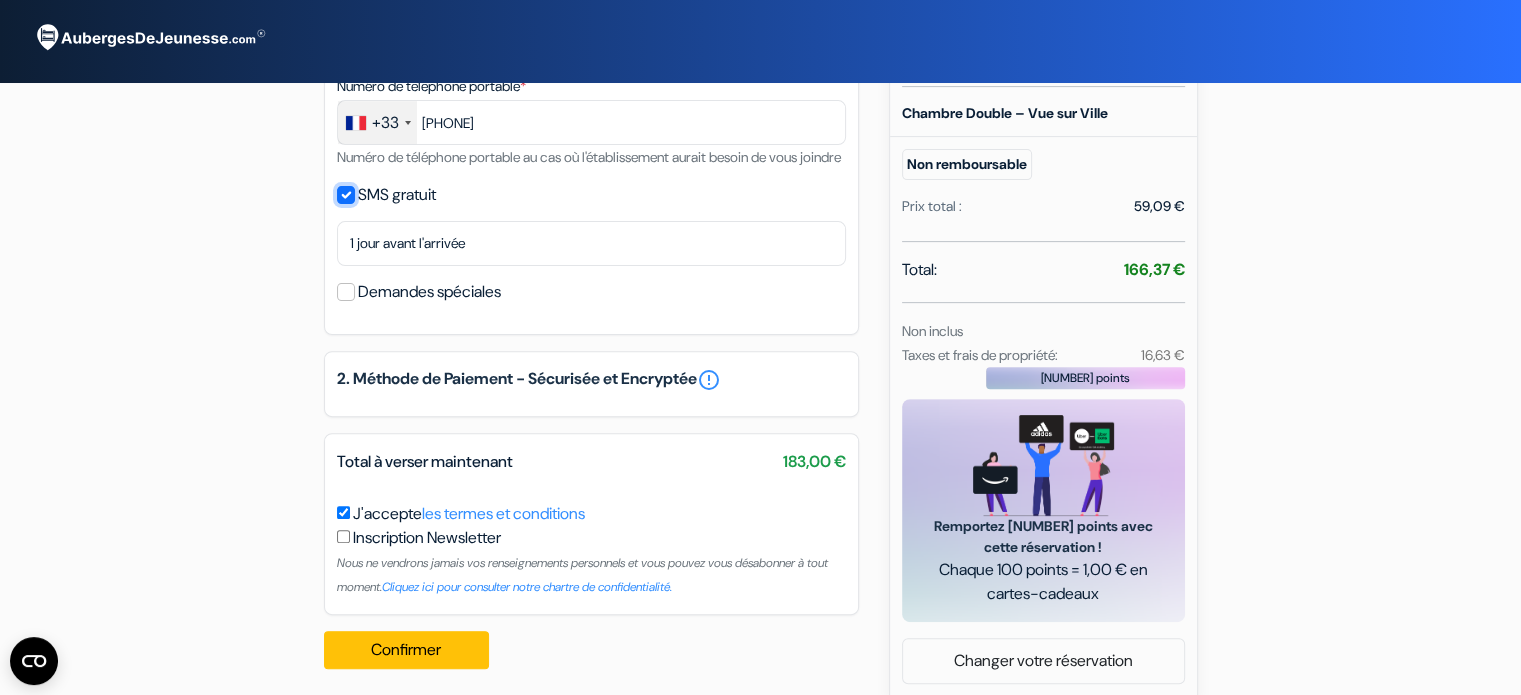 scroll, scrollTop: 645, scrollLeft: 0, axis: vertical 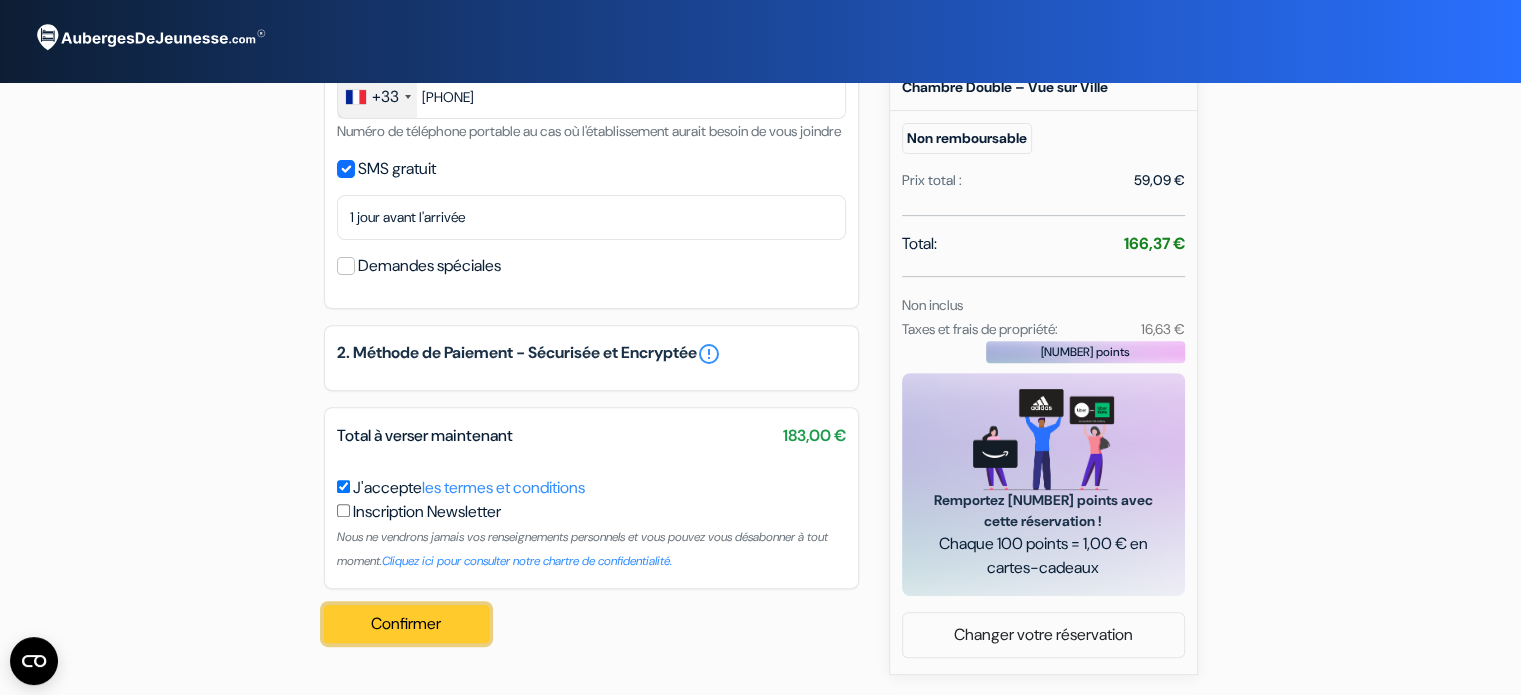 click on "Confirmer
Loading..." at bounding box center (407, 624) 